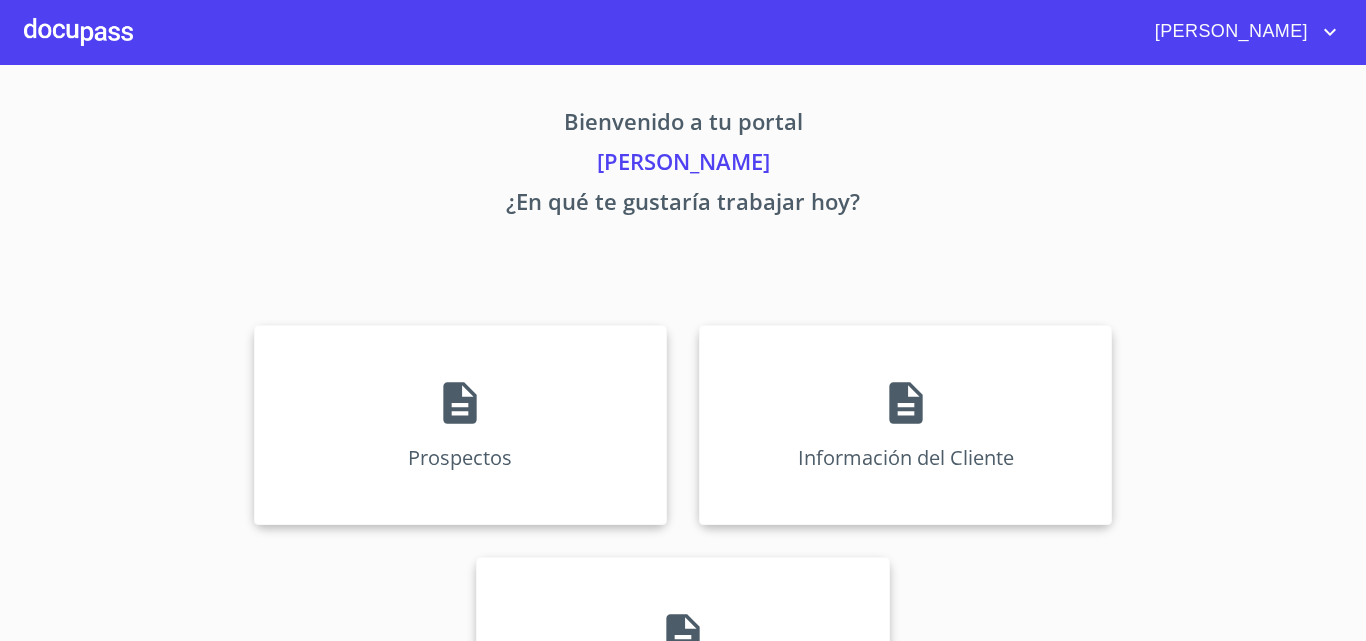 scroll, scrollTop: 0, scrollLeft: 0, axis: both 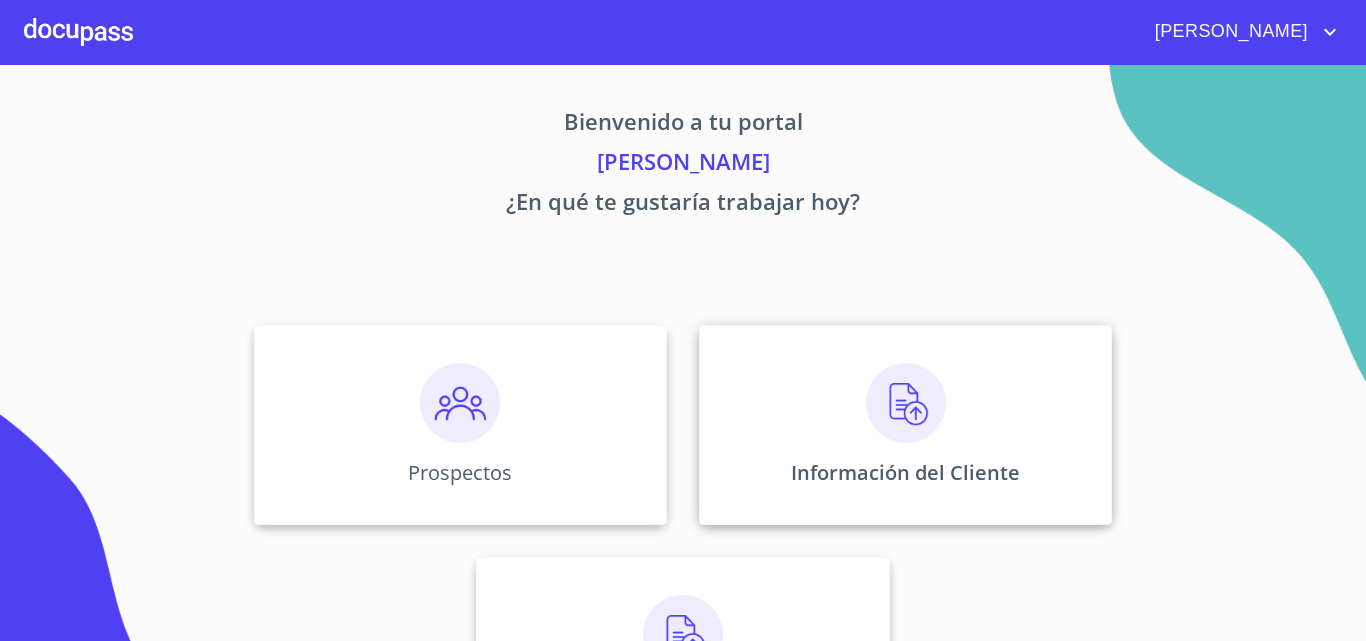 click at bounding box center (906, 403) 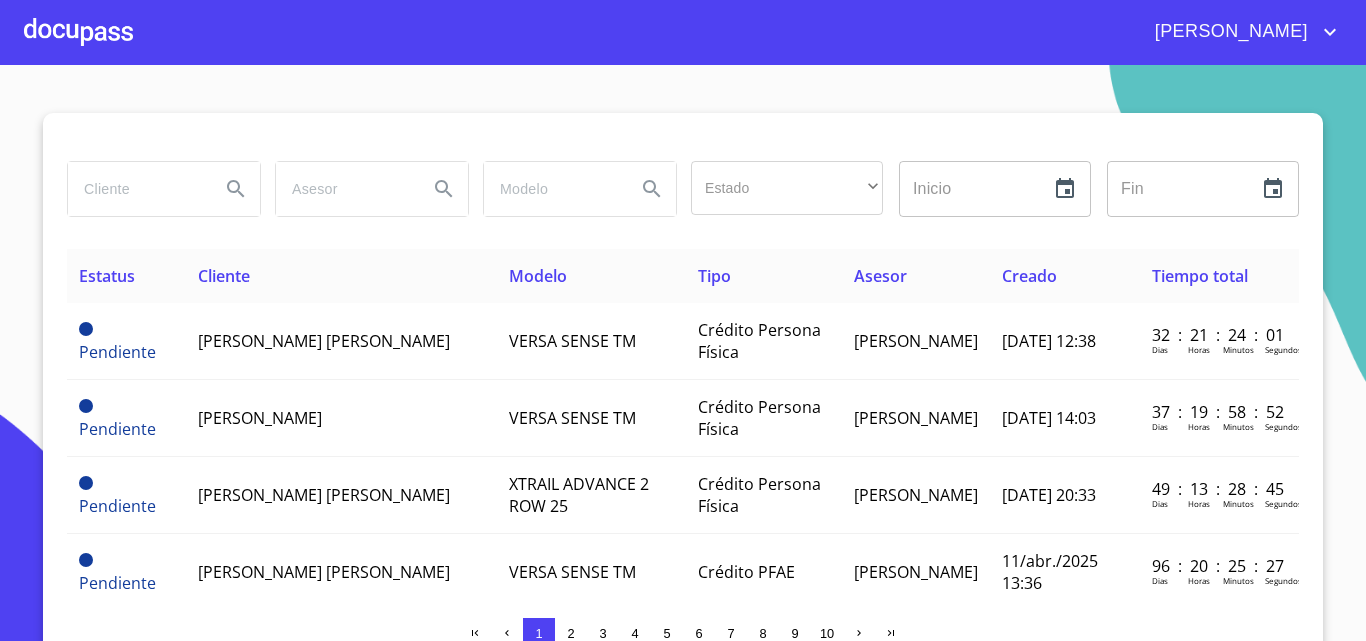 click at bounding box center (136, 189) 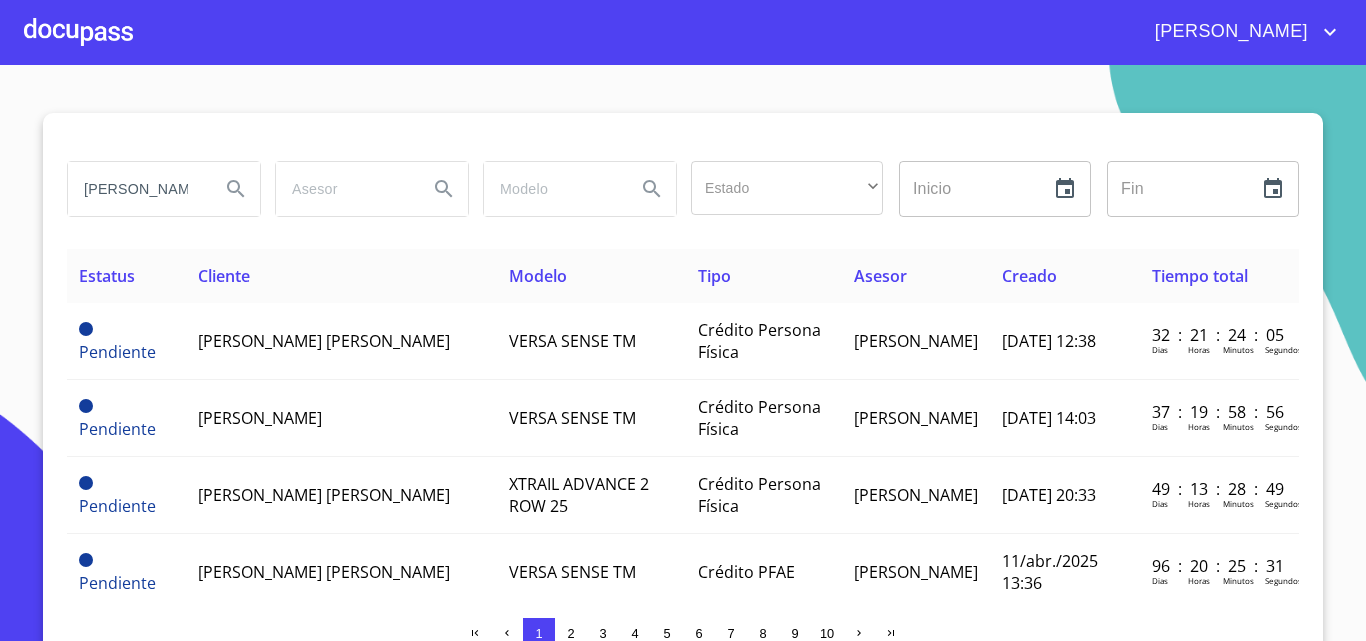 type on "[PERSON_NAME]" 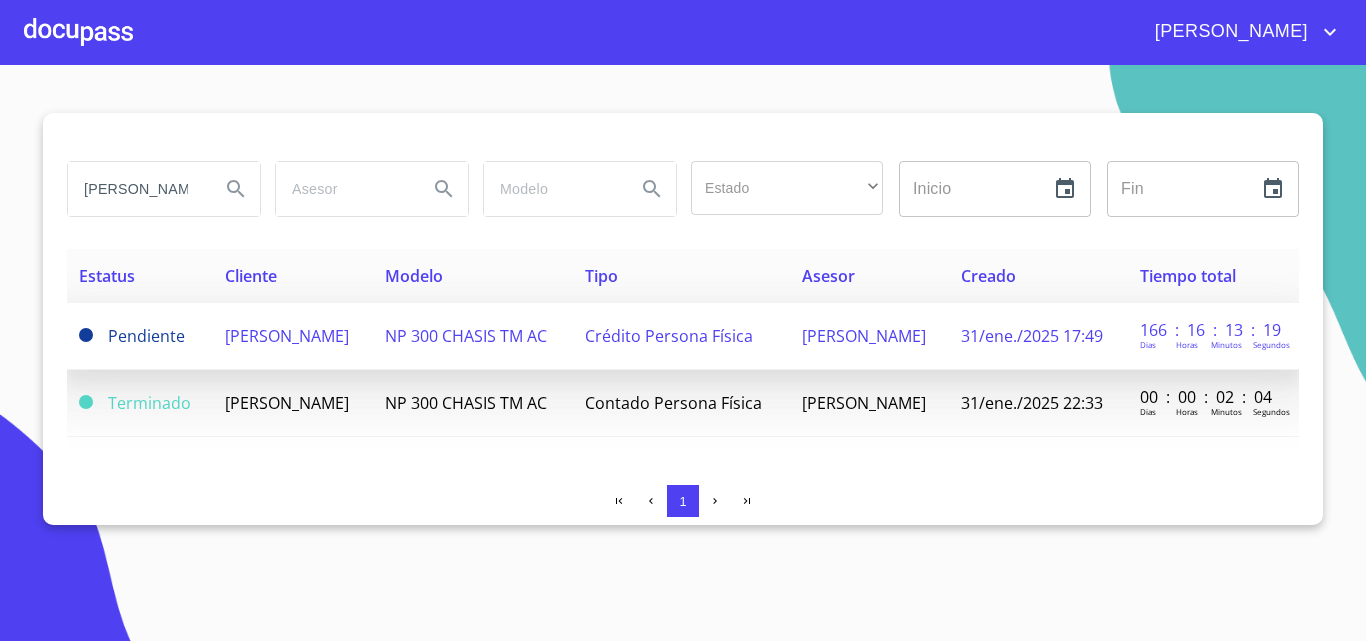 click on "NP 300 CHASIS TM AC" at bounding box center [473, 336] 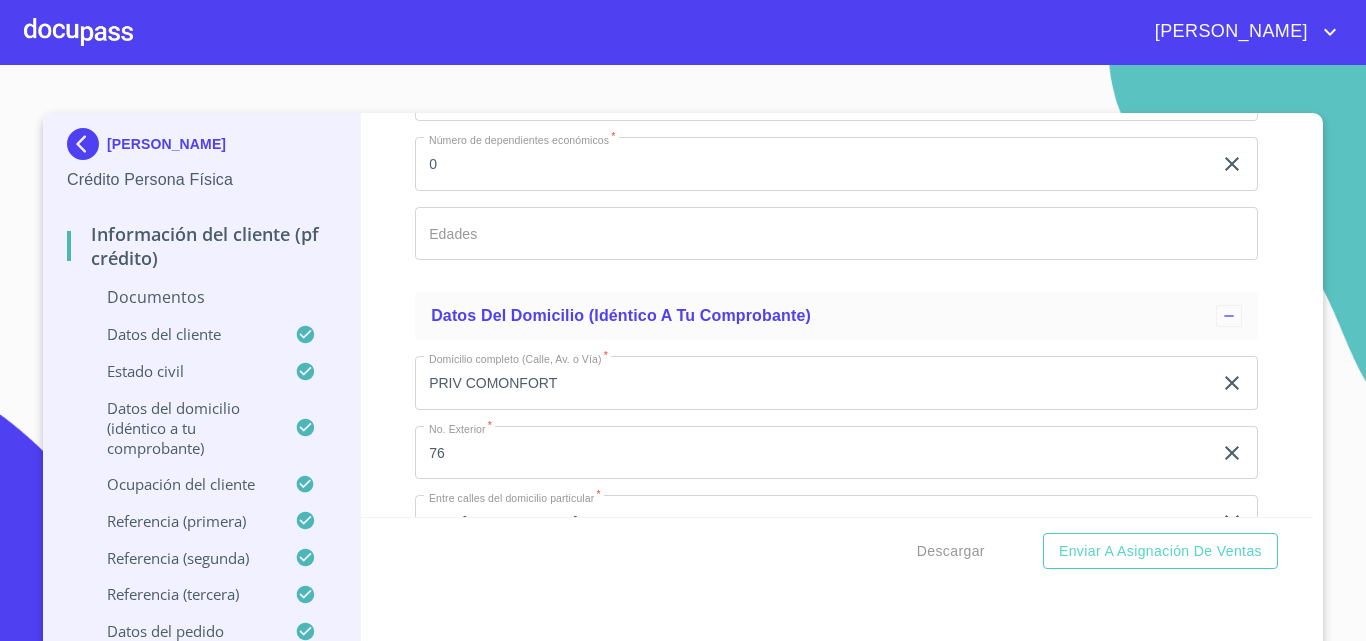 scroll, scrollTop: 6151, scrollLeft: 0, axis: vertical 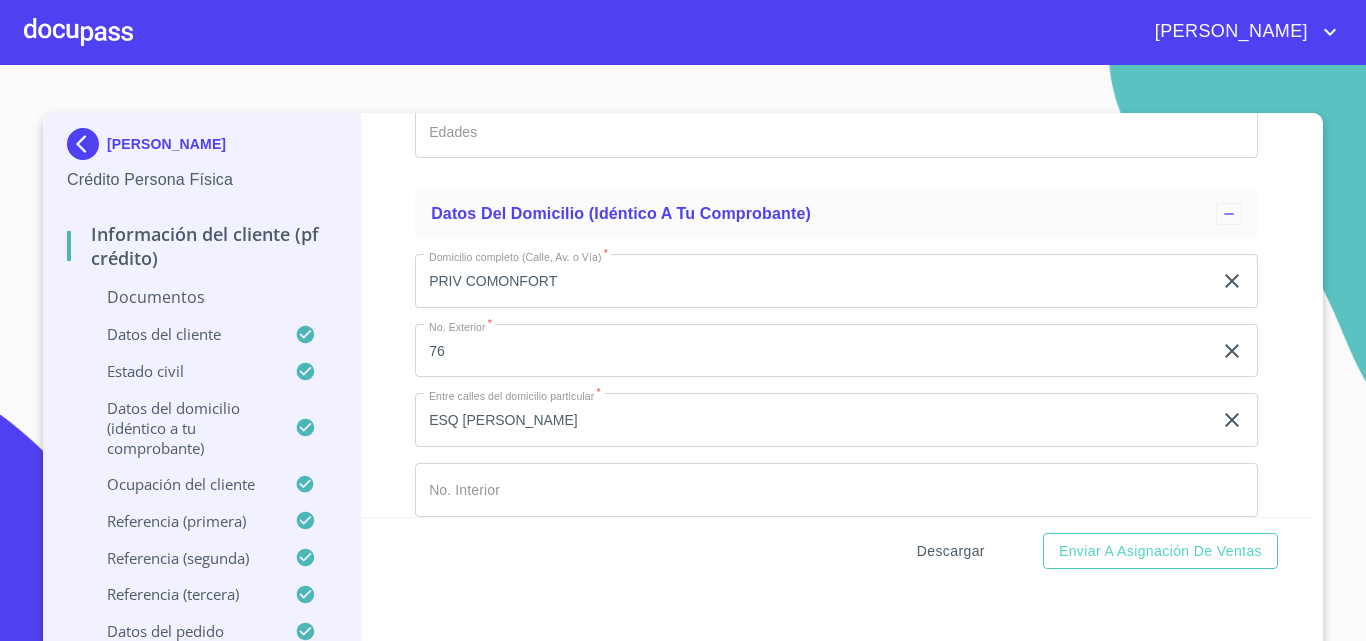click on "Descargar" at bounding box center (951, 551) 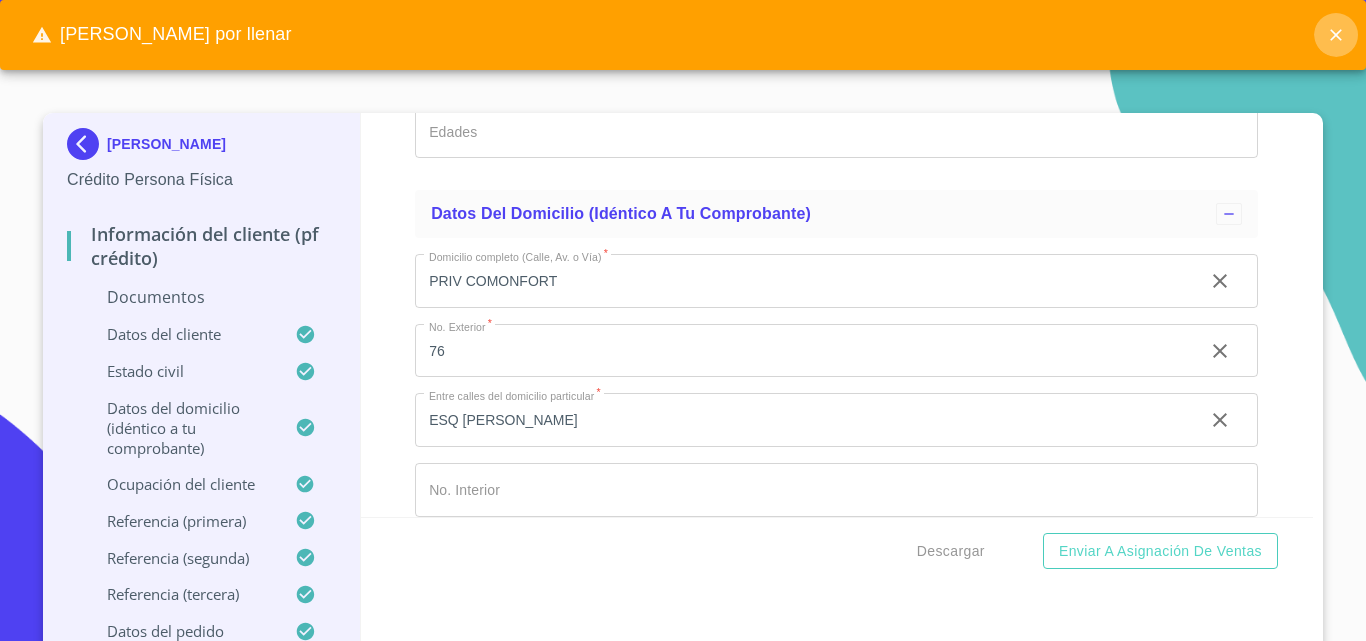 click at bounding box center [1336, 35] 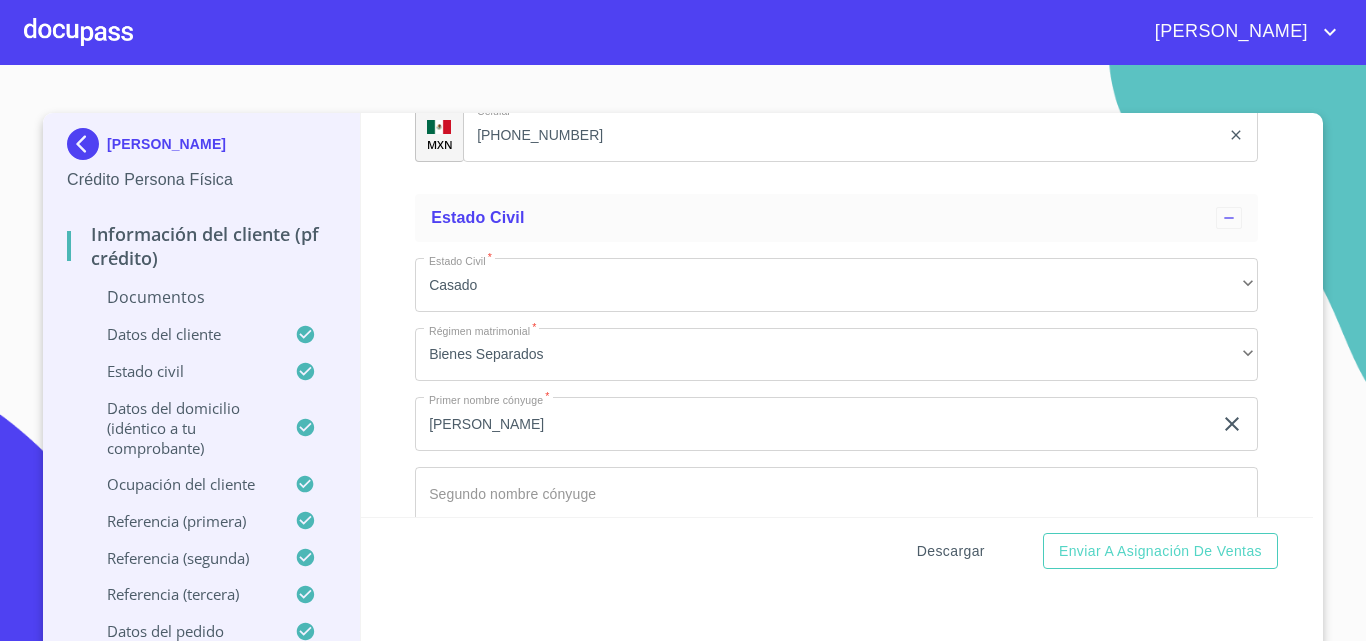 scroll, scrollTop: 5751, scrollLeft: 0, axis: vertical 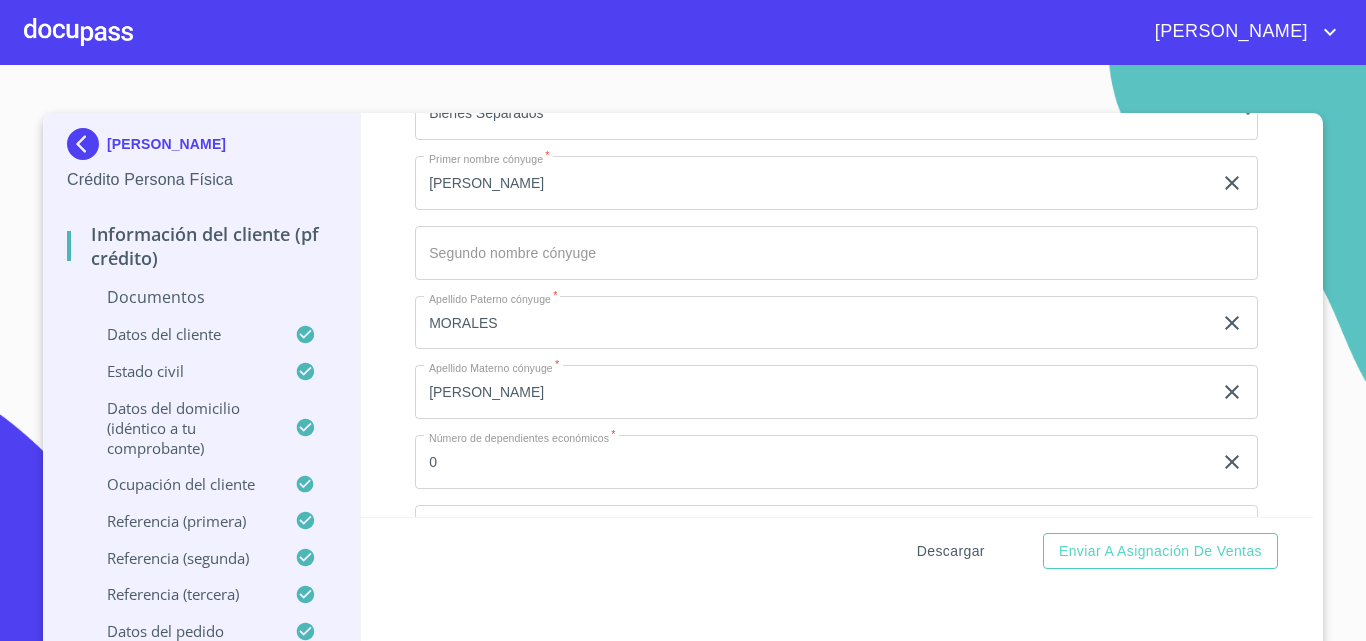 click on "Descargar" at bounding box center [951, 551] 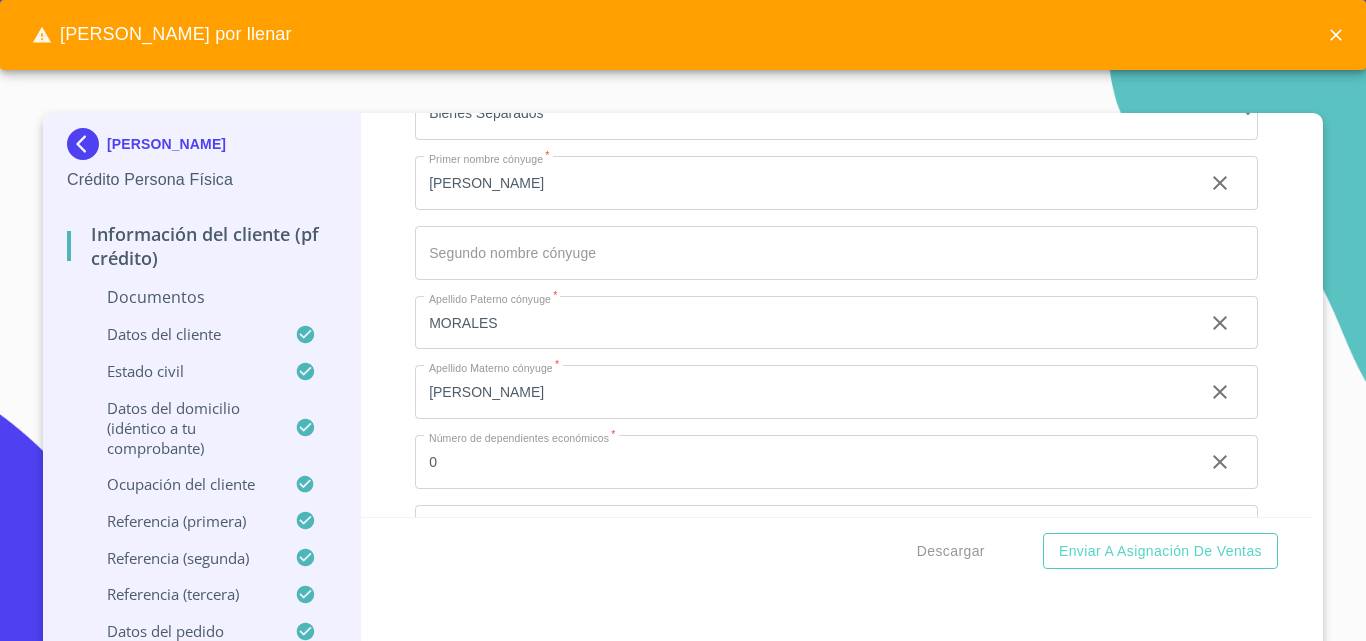 click 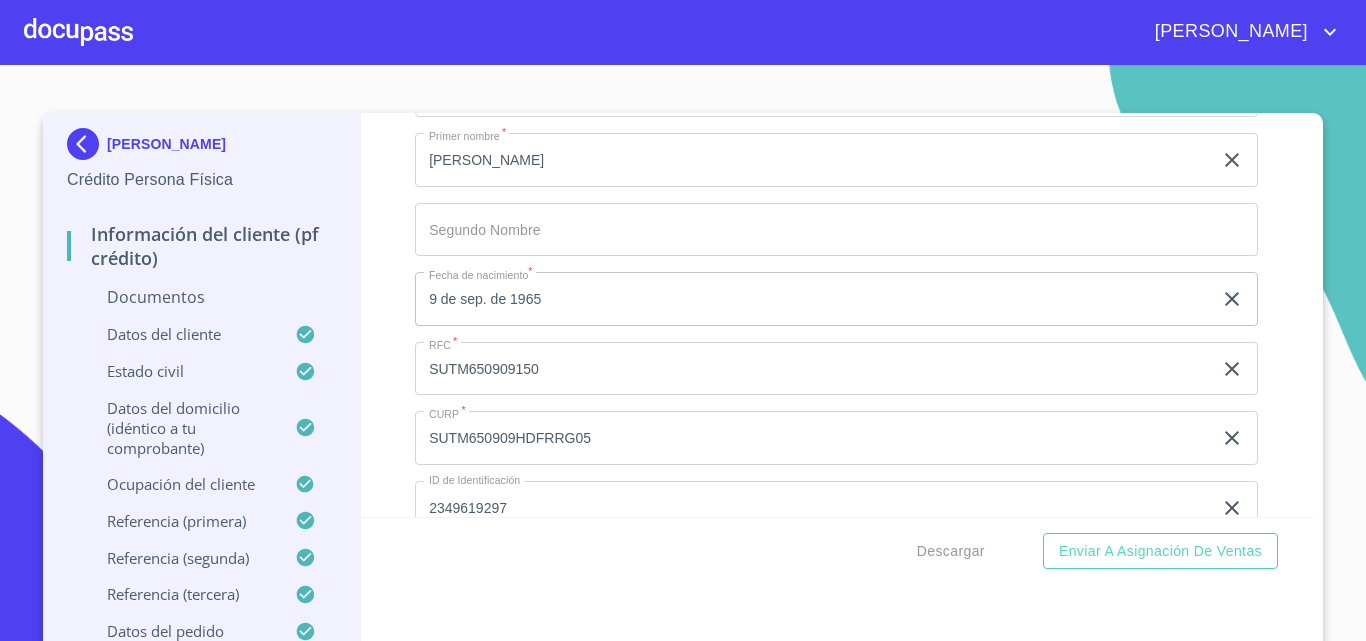 scroll, scrollTop: 5251, scrollLeft: 0, axis: vertical 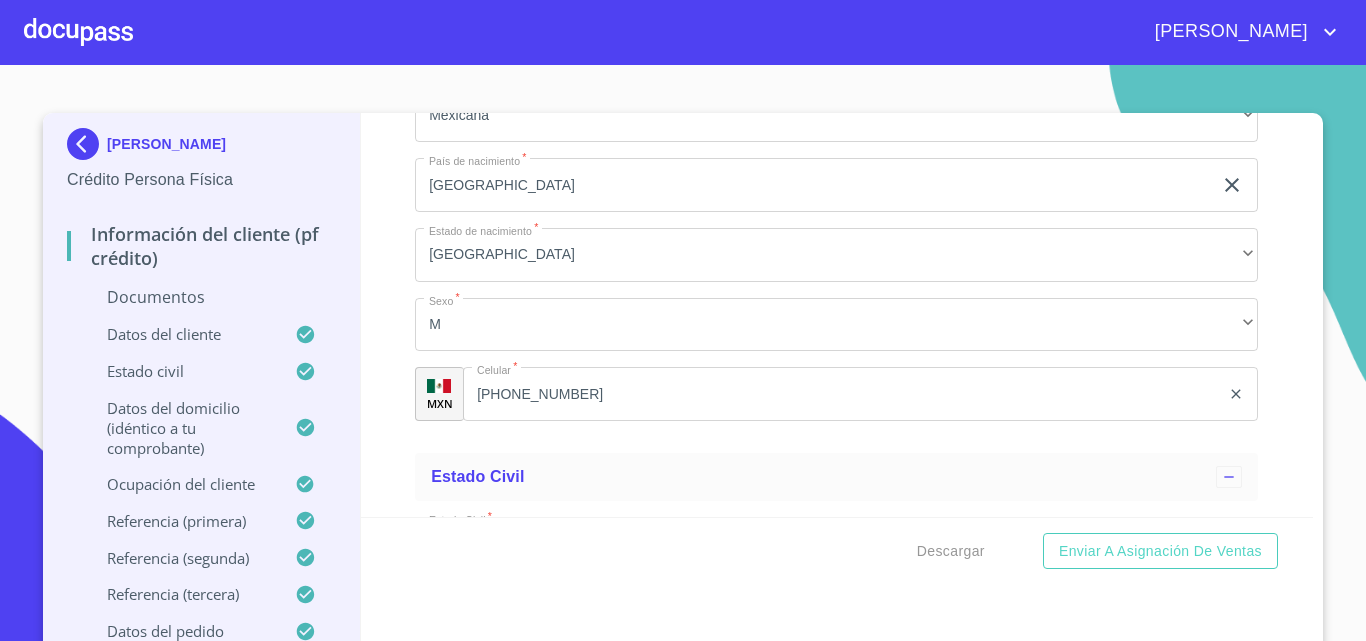 click at bounding box center [87, 144] 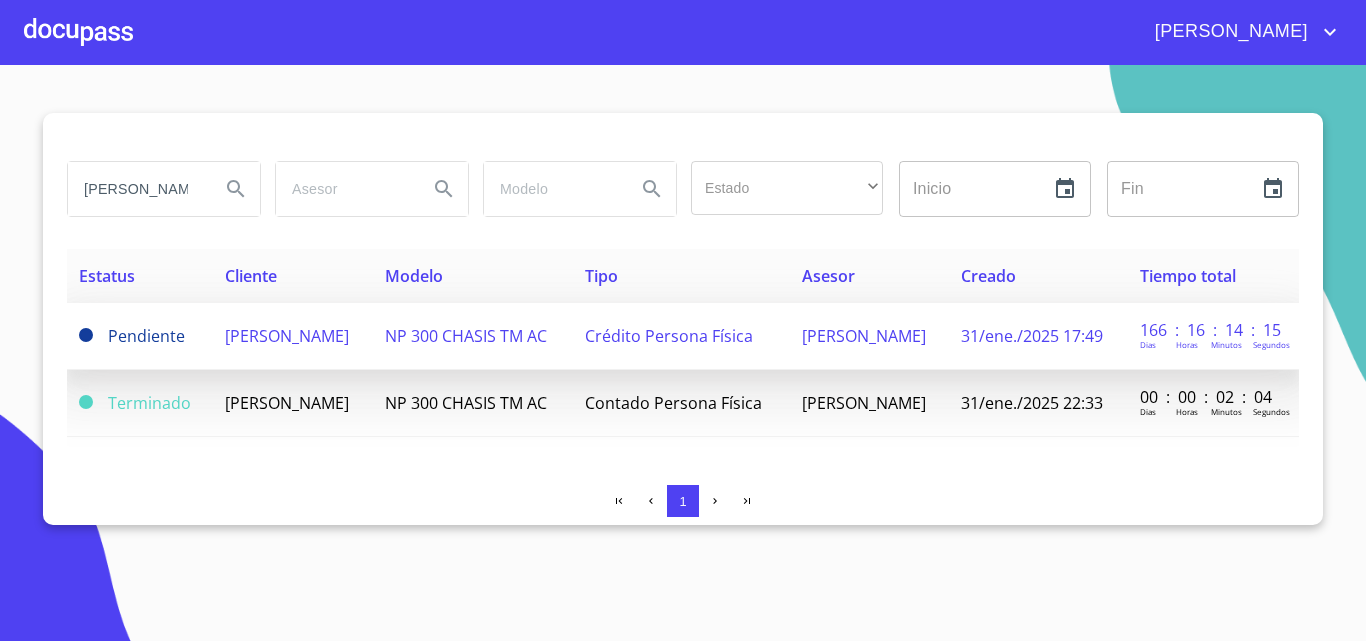 click on "[PERSON_NAME]" at bounding box center [287, 336] 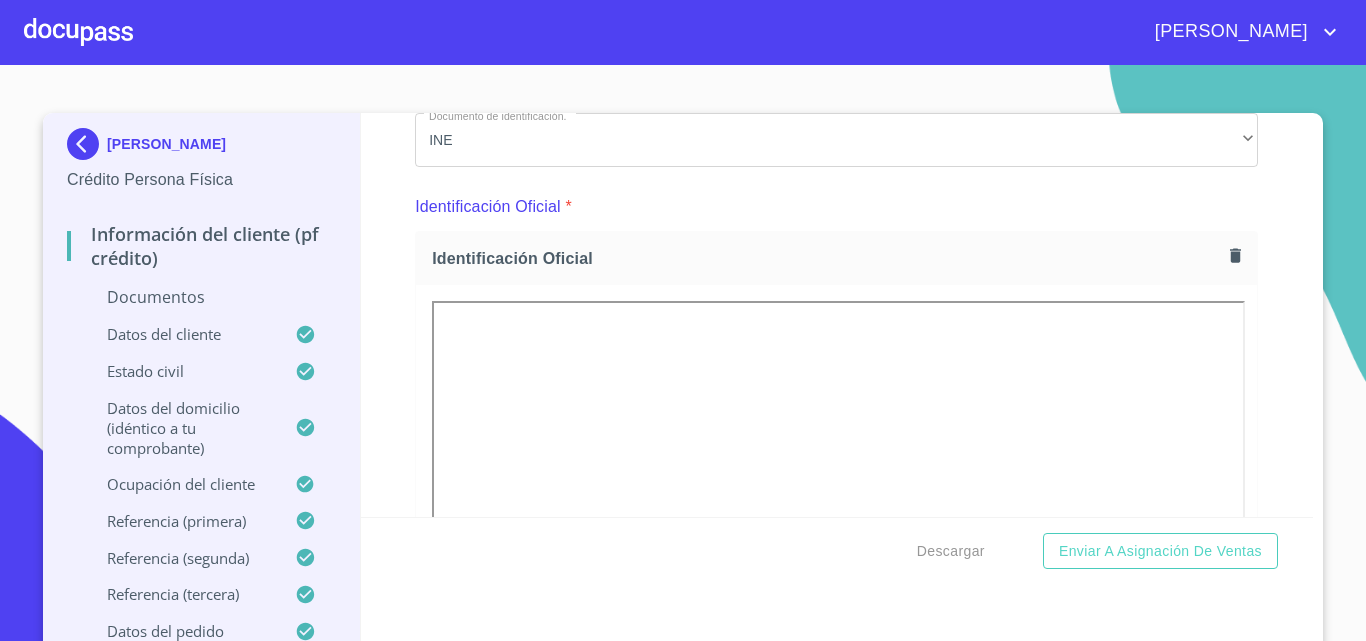 scroll, scrollTop: 150, scrollLeft: 0, axis: vertical 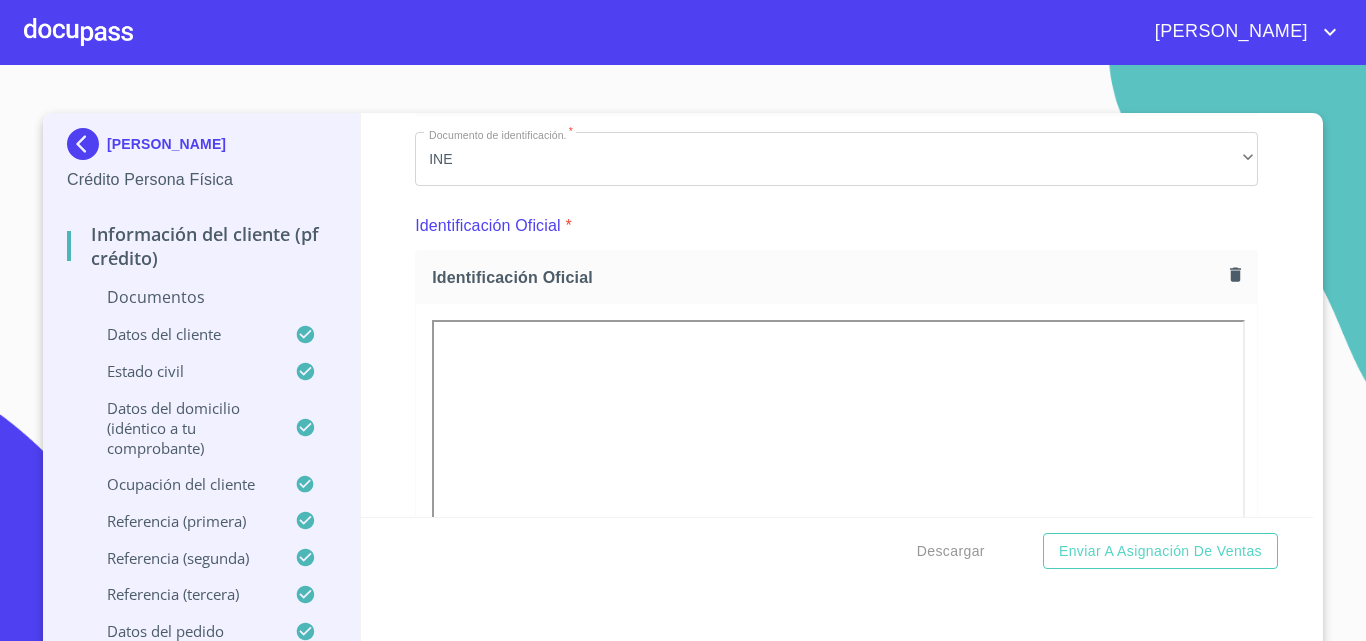 click 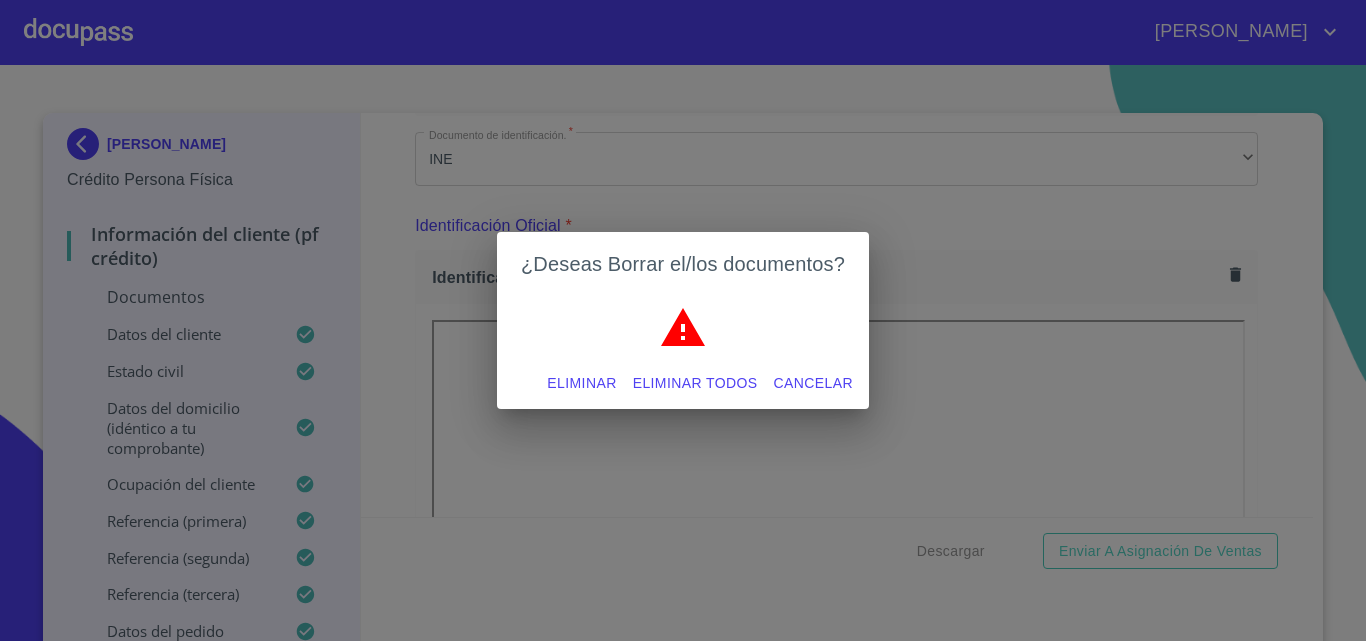 click on "Eliminar" at bounding box center [581, 383] 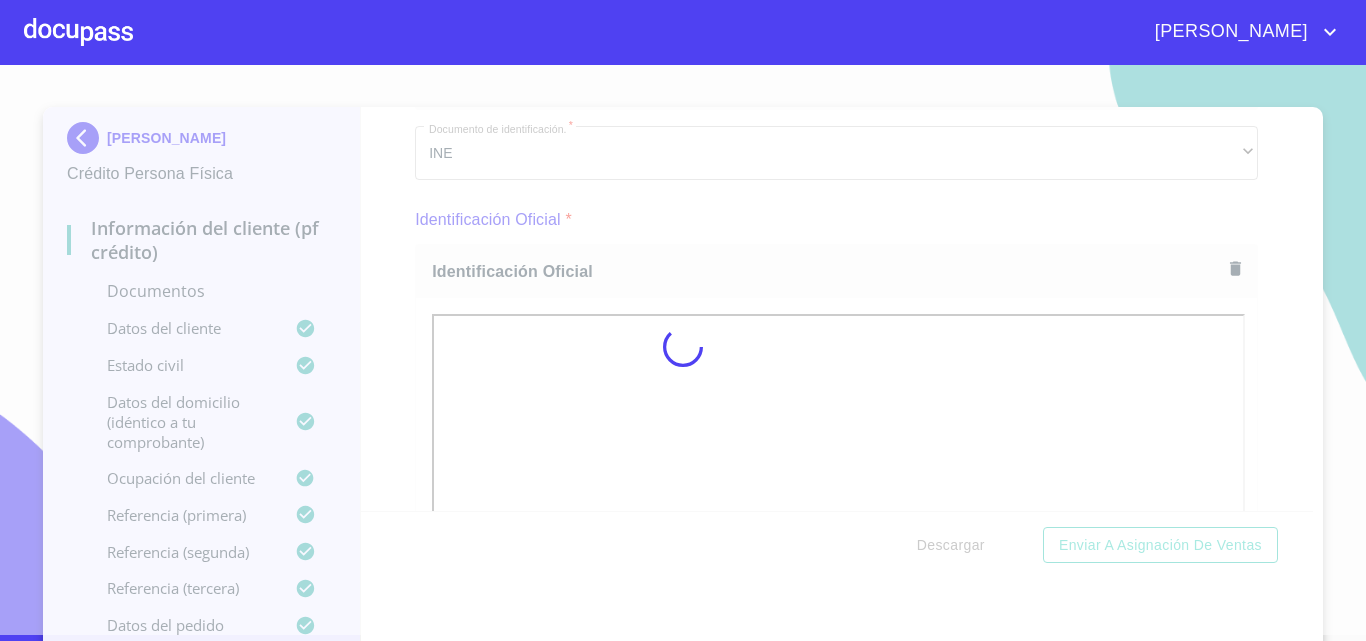 scroll, scrollTop: 16, scrollLeft: 0, axis: vertical 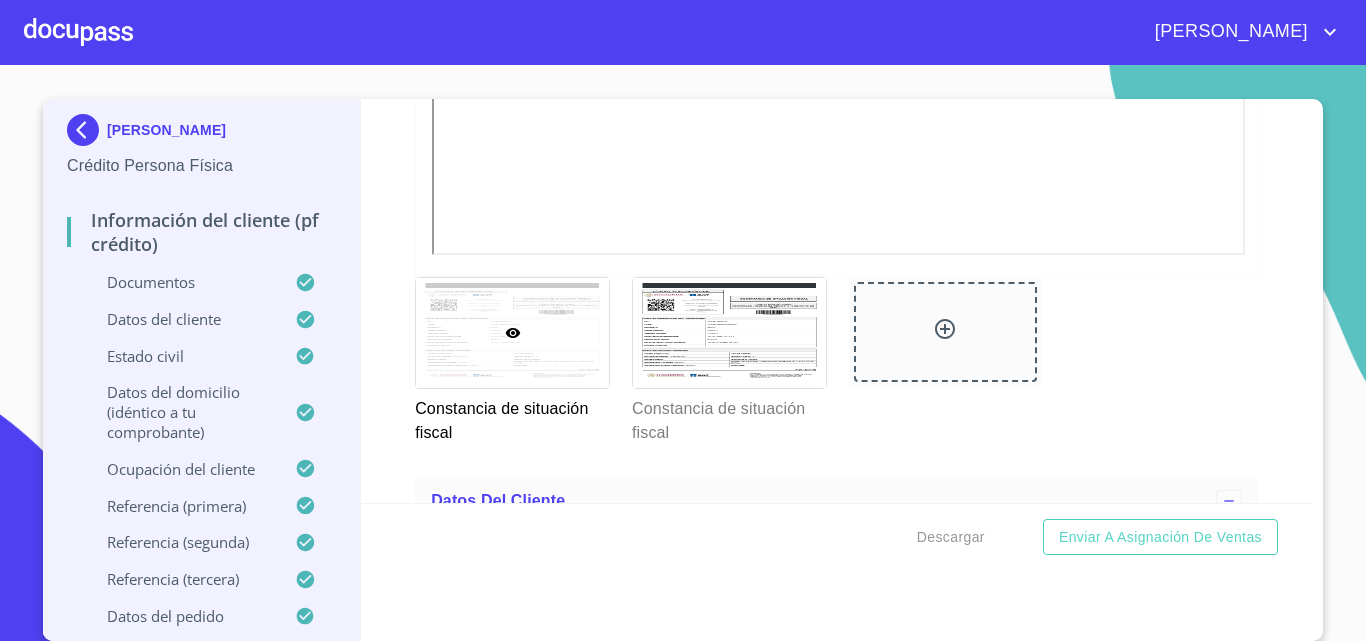 click at bounding box center (512, 332) 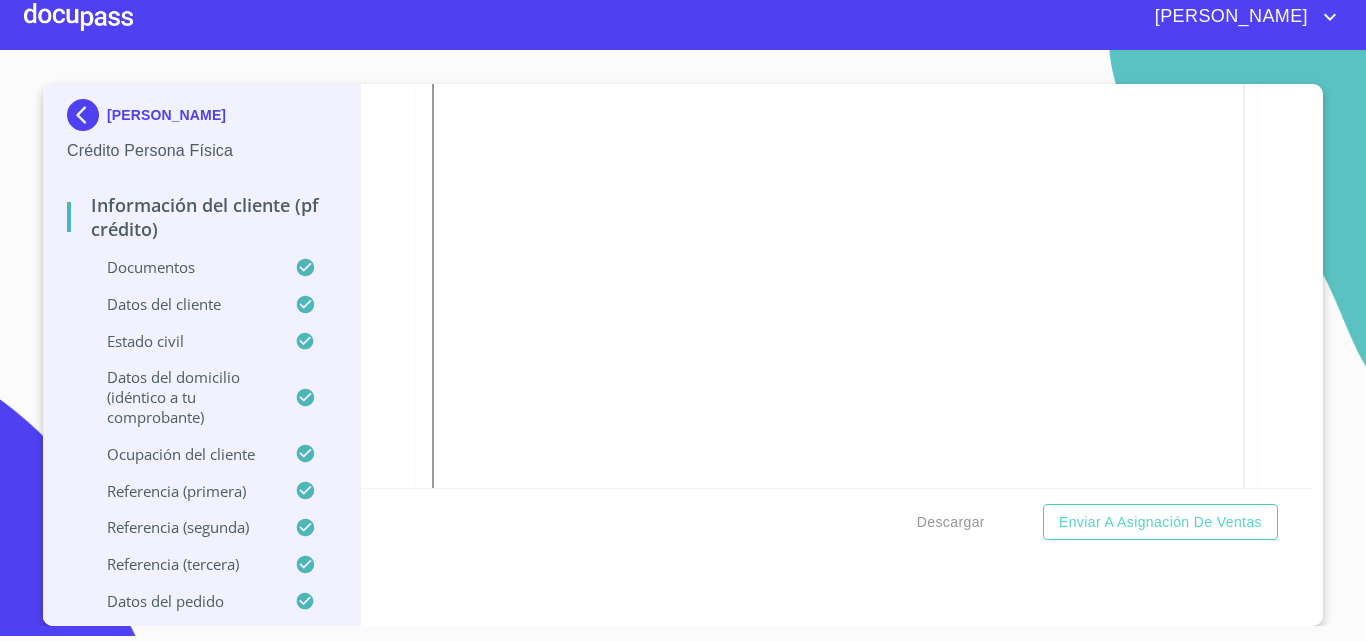 scroll, scrollTop: 5630, scrollLeft: 0, axis: vertical 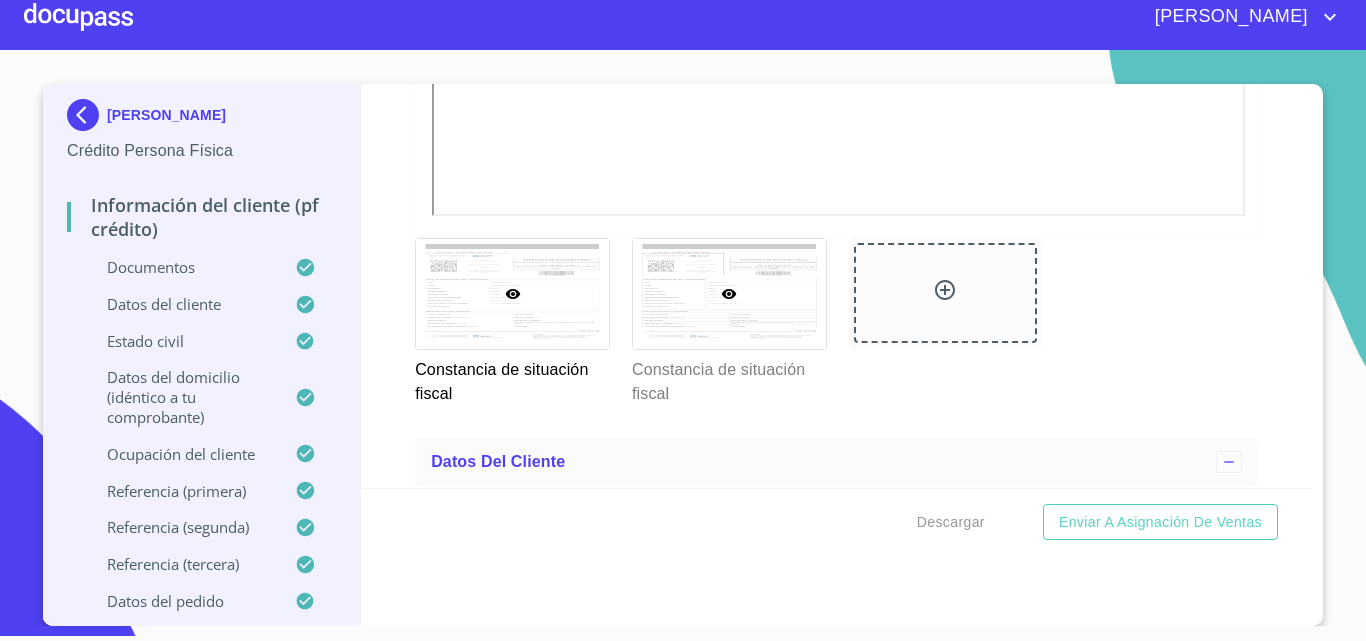 click at bounding box center [729, 293] 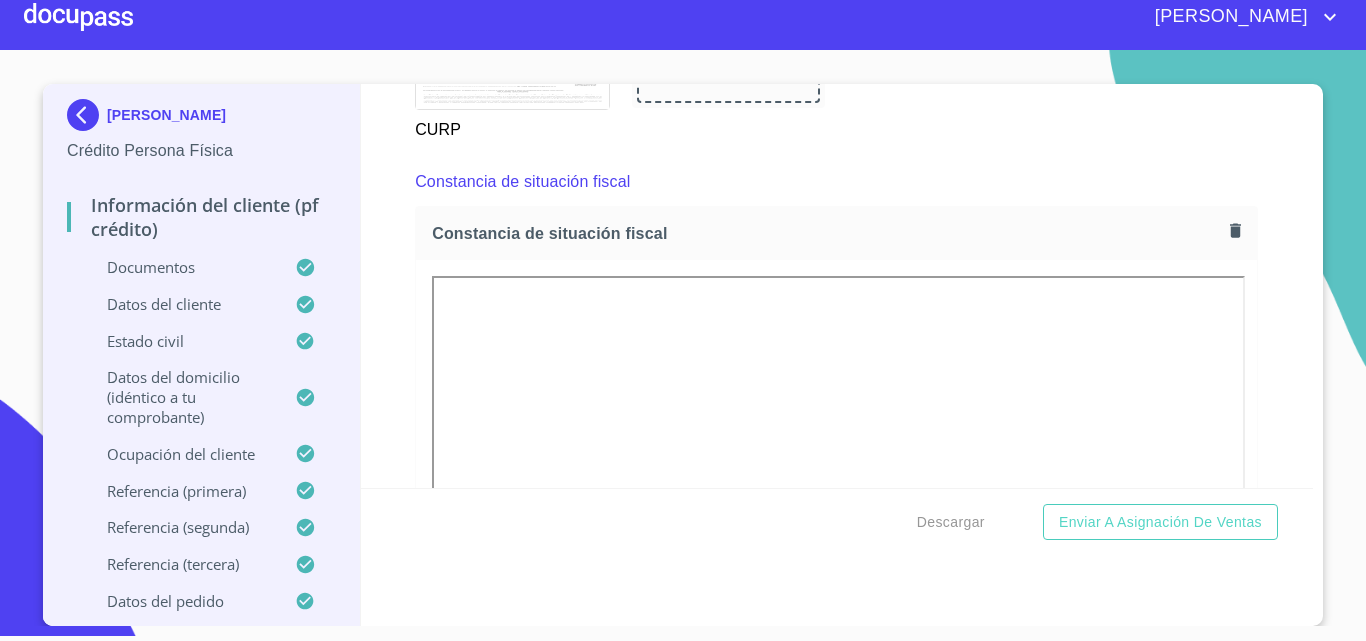 scroll, scrollTop: 5330, scrollLeft: 0, axis: vertical 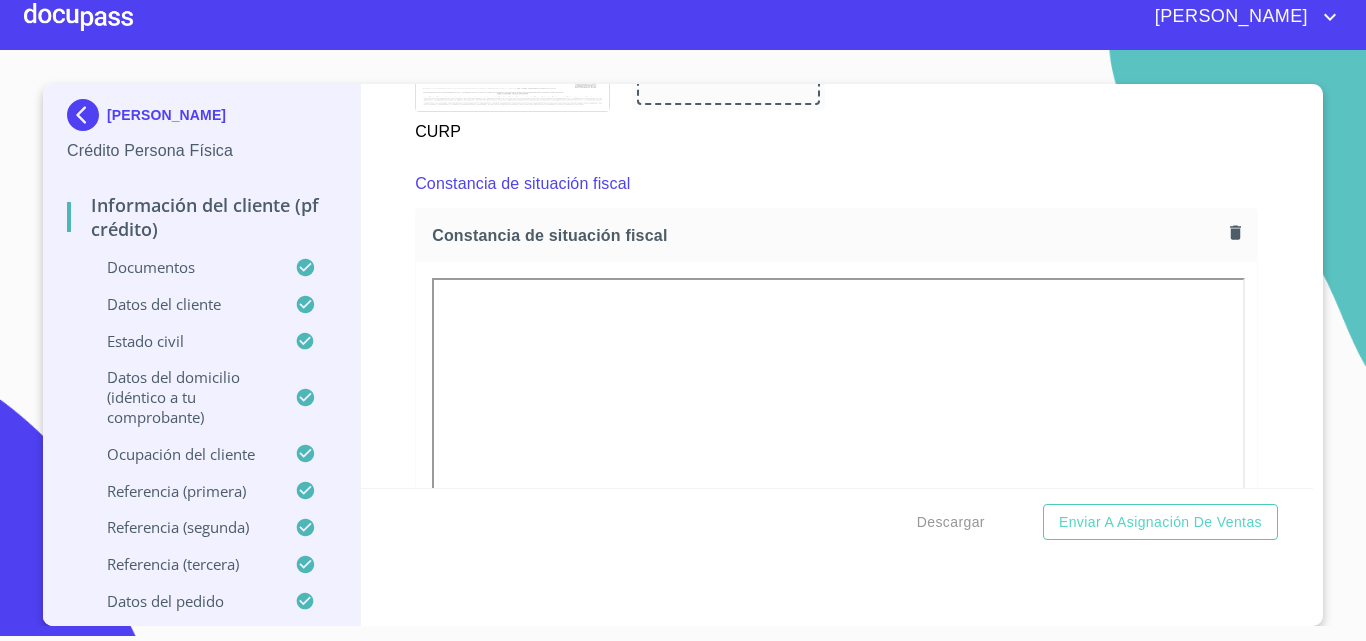click 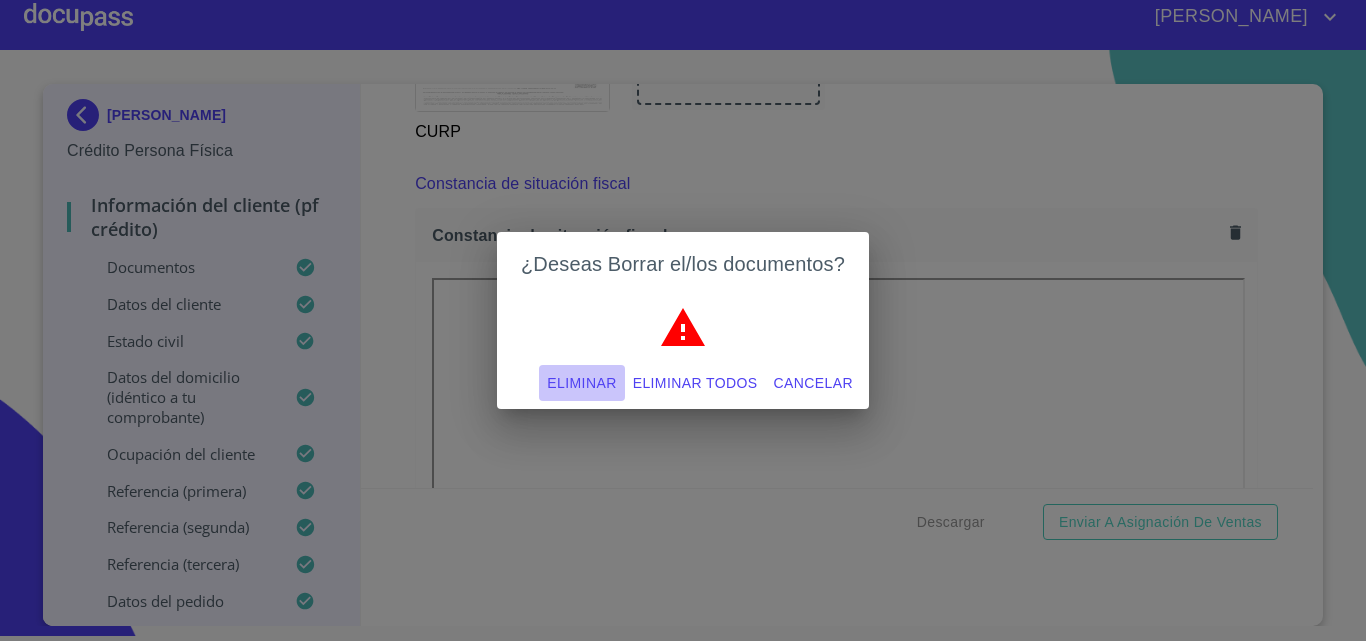 click on "Eliminar" at bounding box center (581, 383) 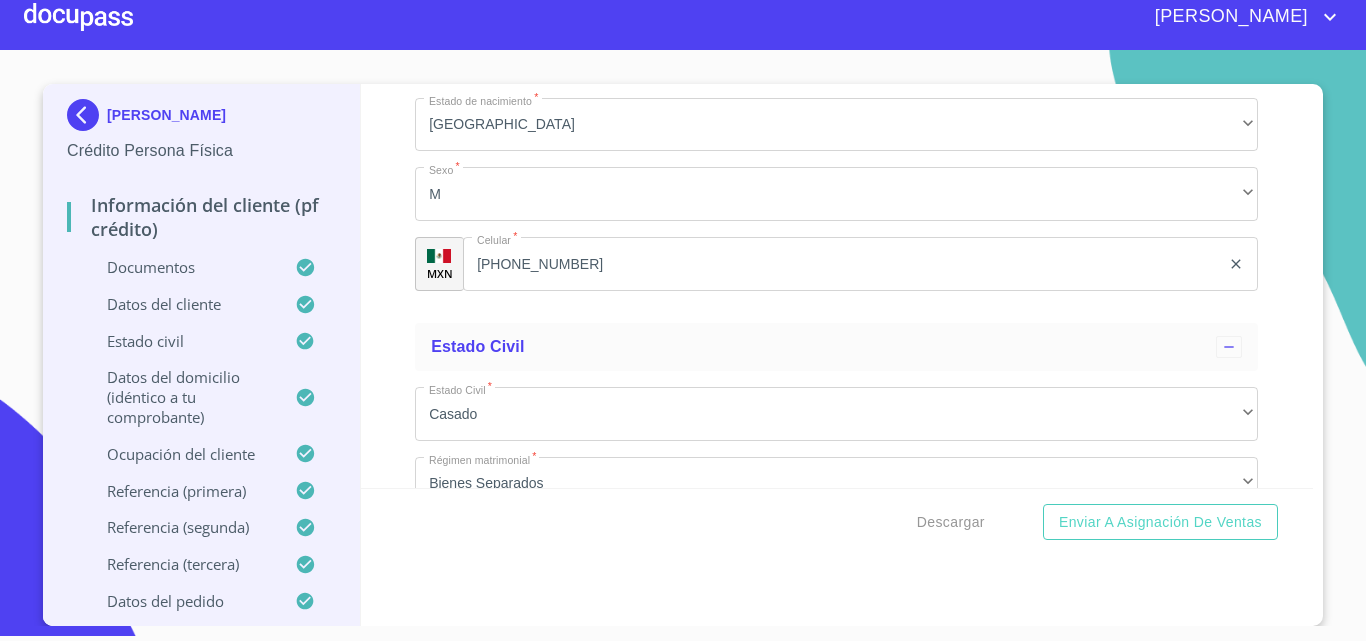 scroll, scrollTop: 7330, scrollLeft: 0, axis: vertical 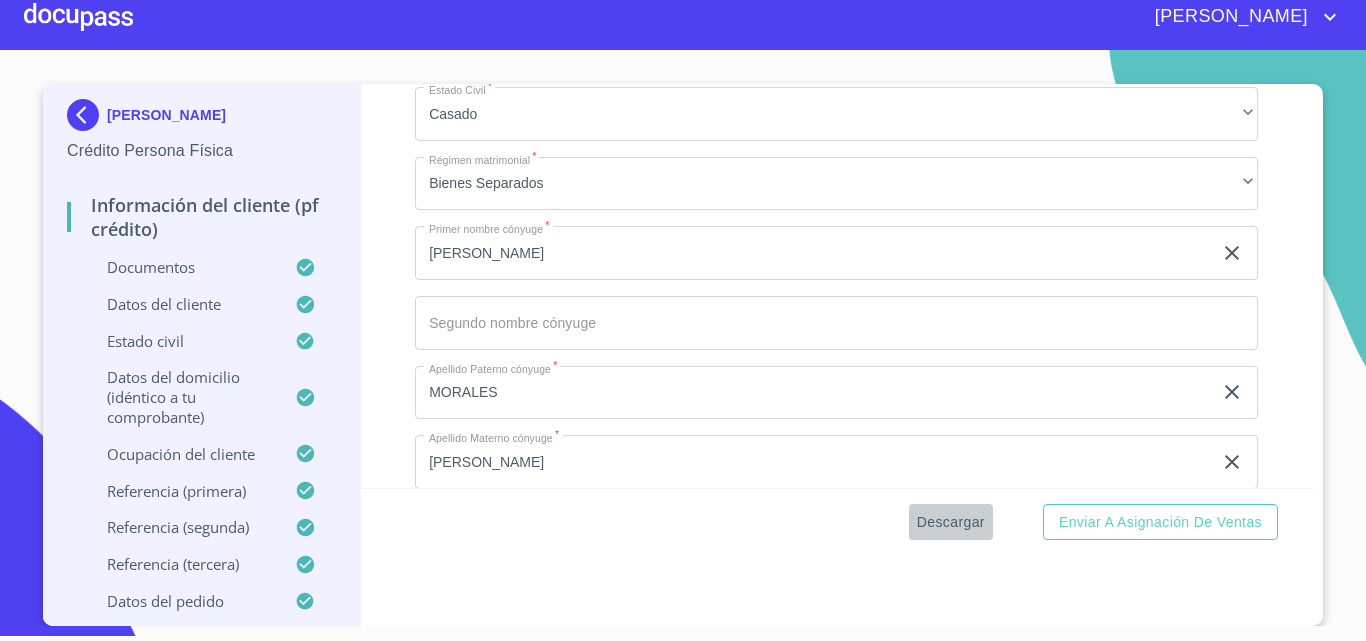 click on "Descargar" at bounding box center [951, 522] 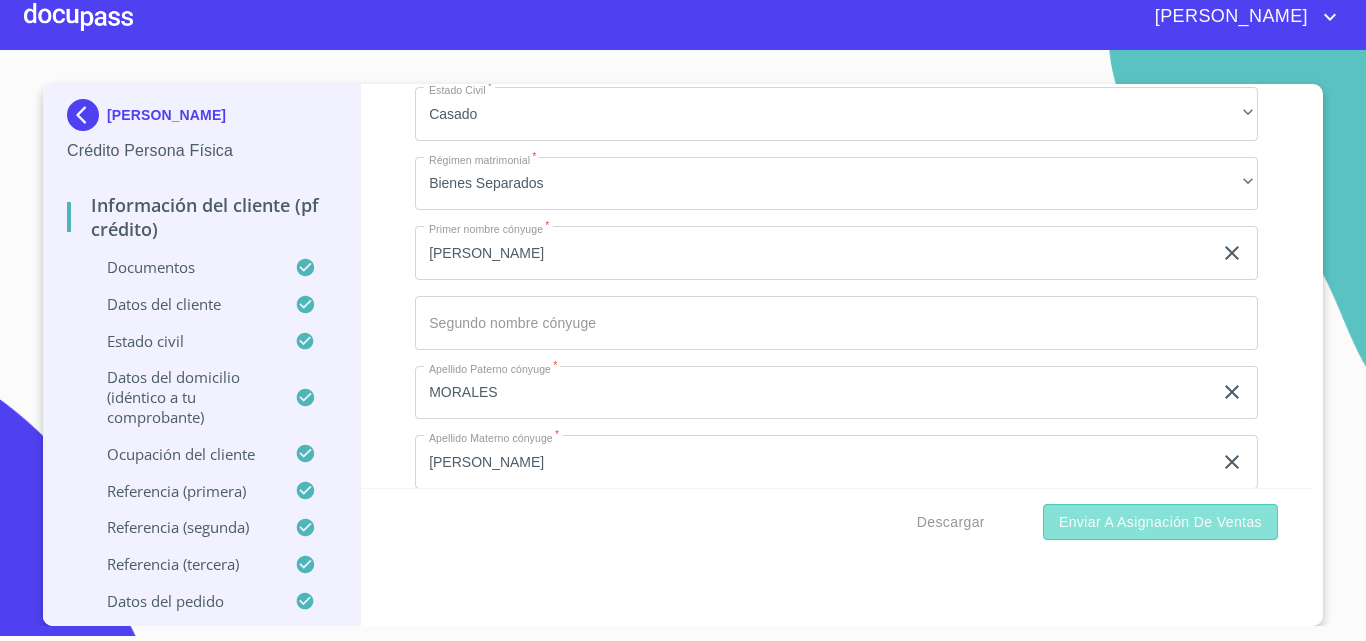 click on "Enviar a Asignación de Ventas" at bounding box center (1160, 522) 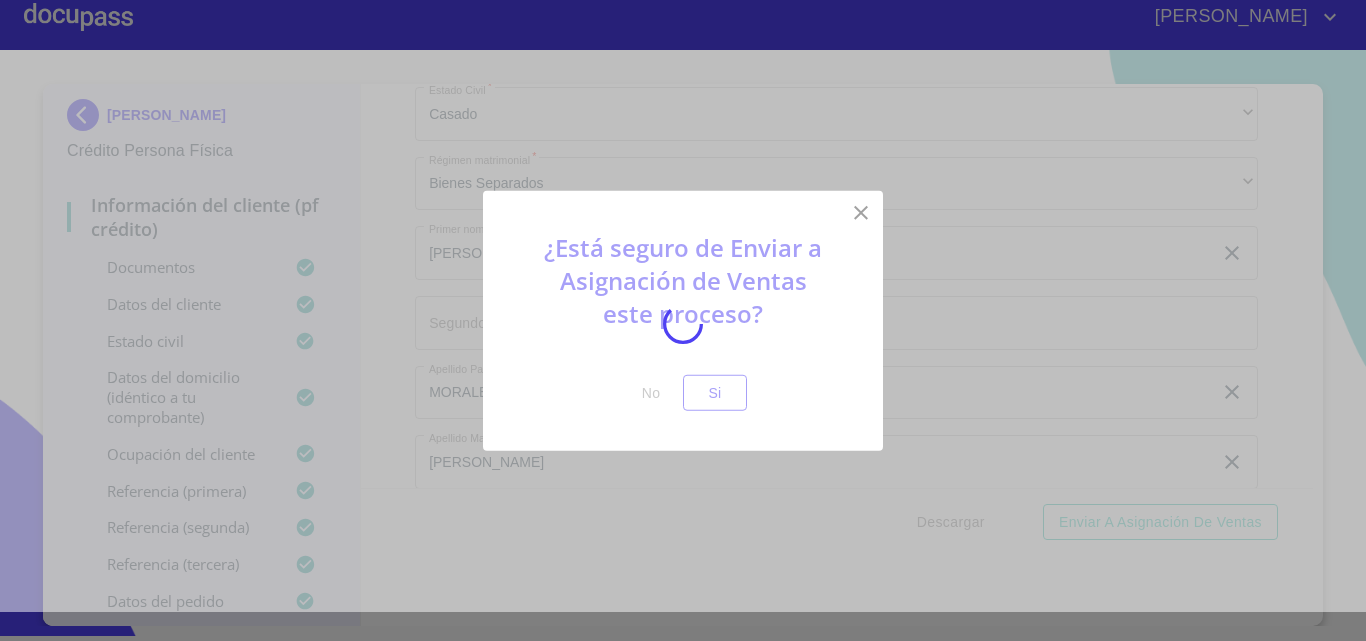 click at bounding box center [683, 324] 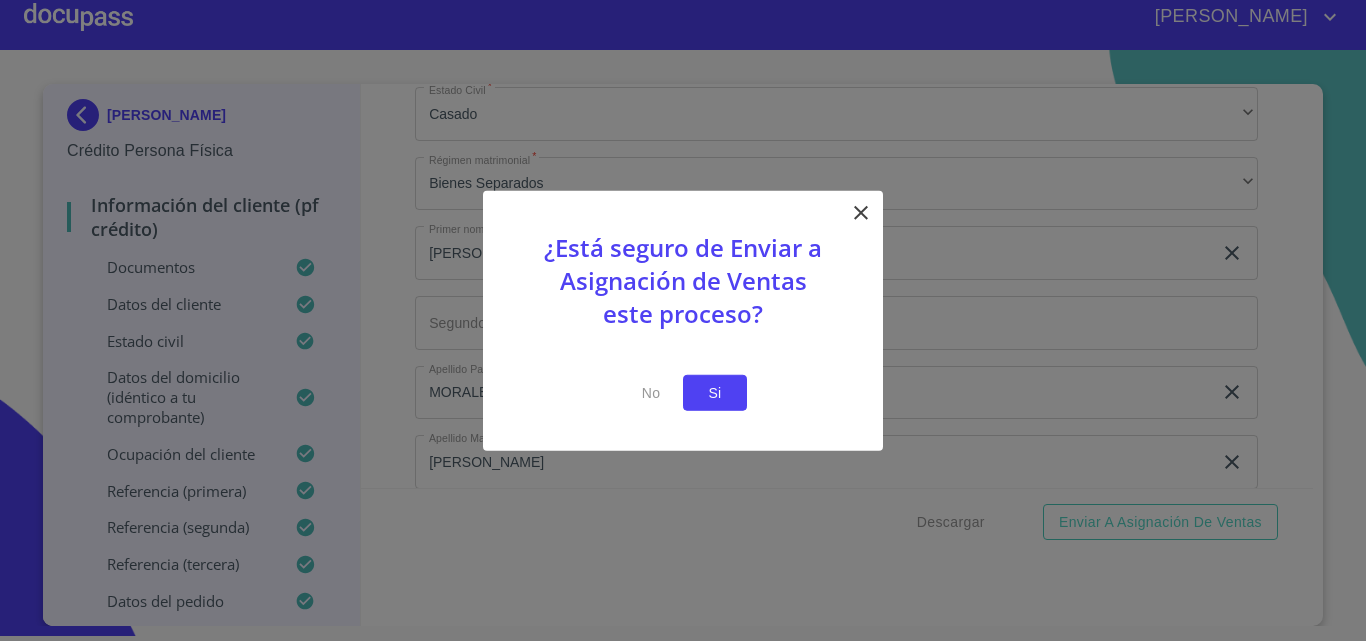 click on "Si" at bounding box center (715, 392) 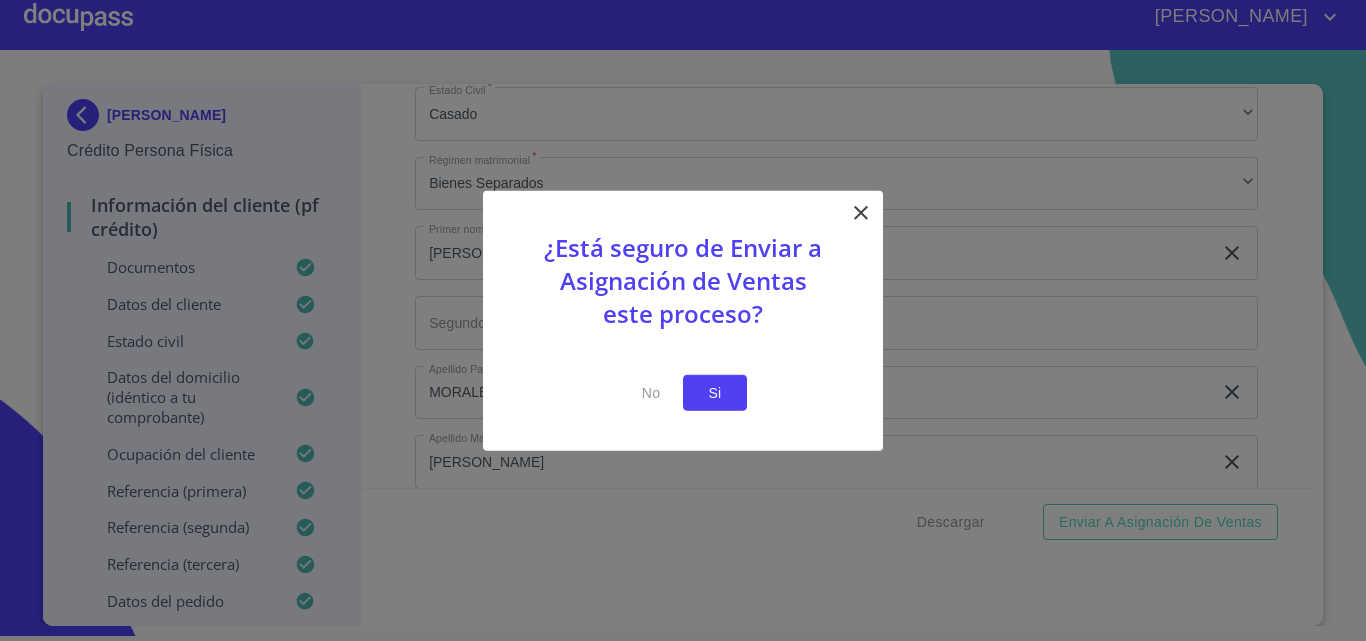 click on "Si" at bounding box center [715, 392] 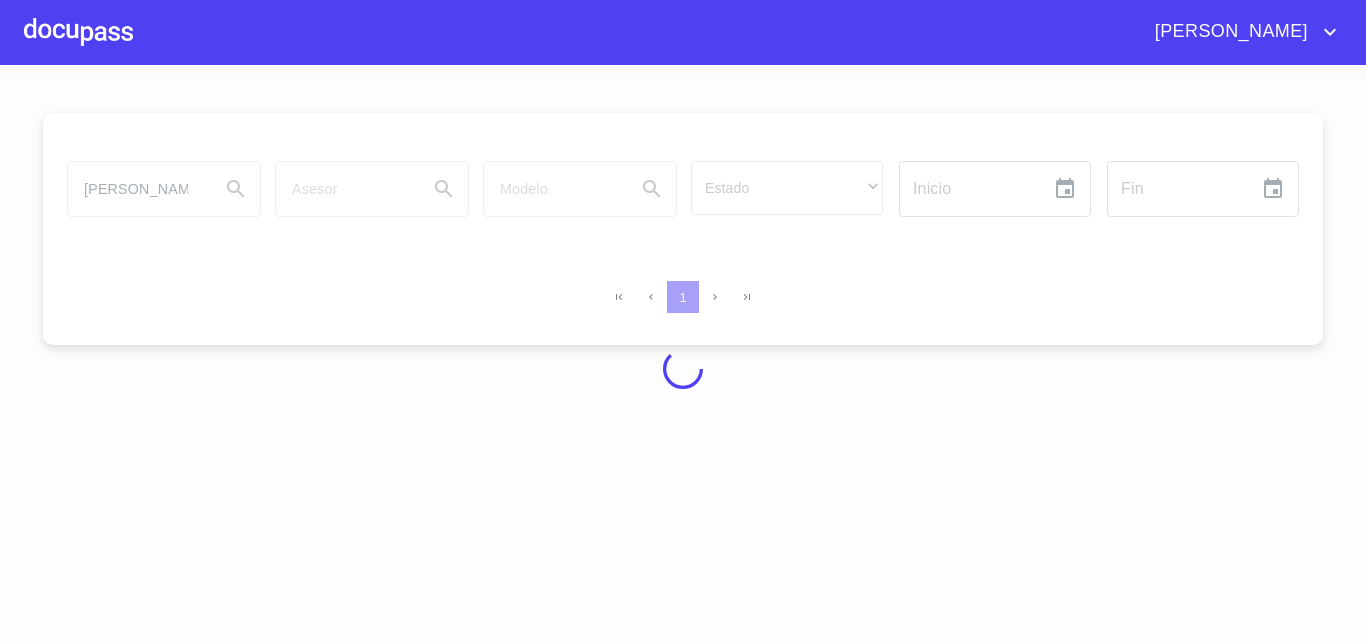 scroll, scrollTop: 0, scrollLeft: 0, axis: both 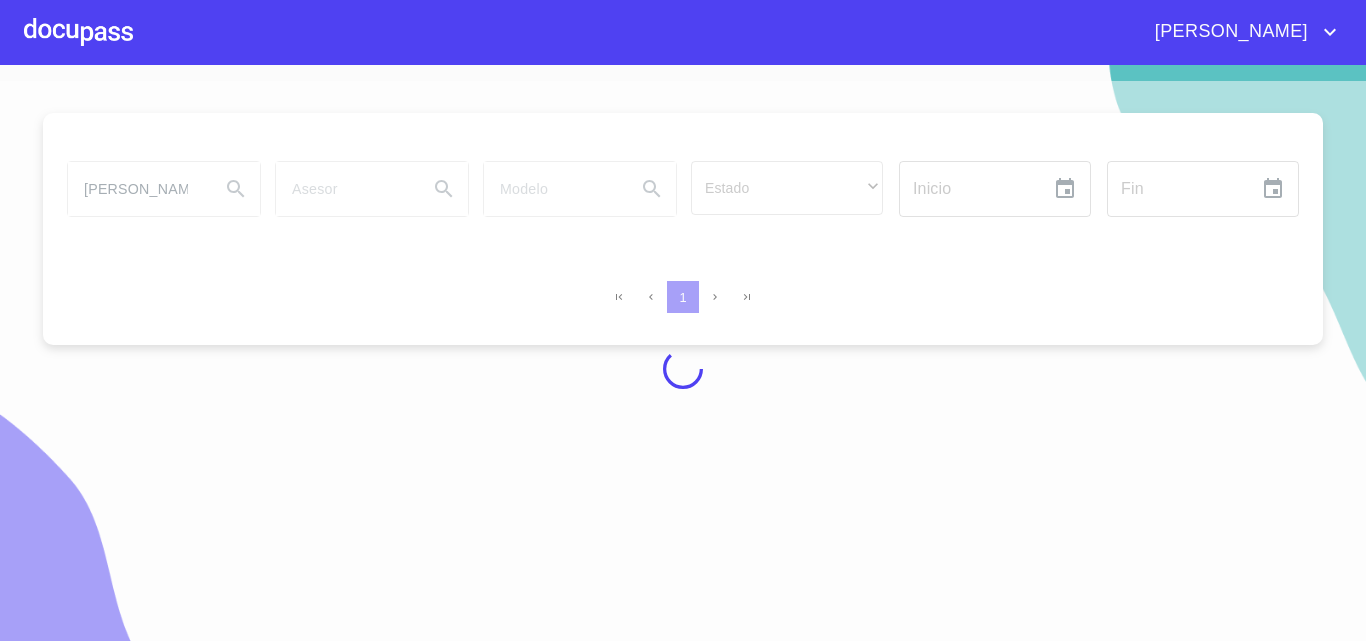 click at bounding box center [683, 369] 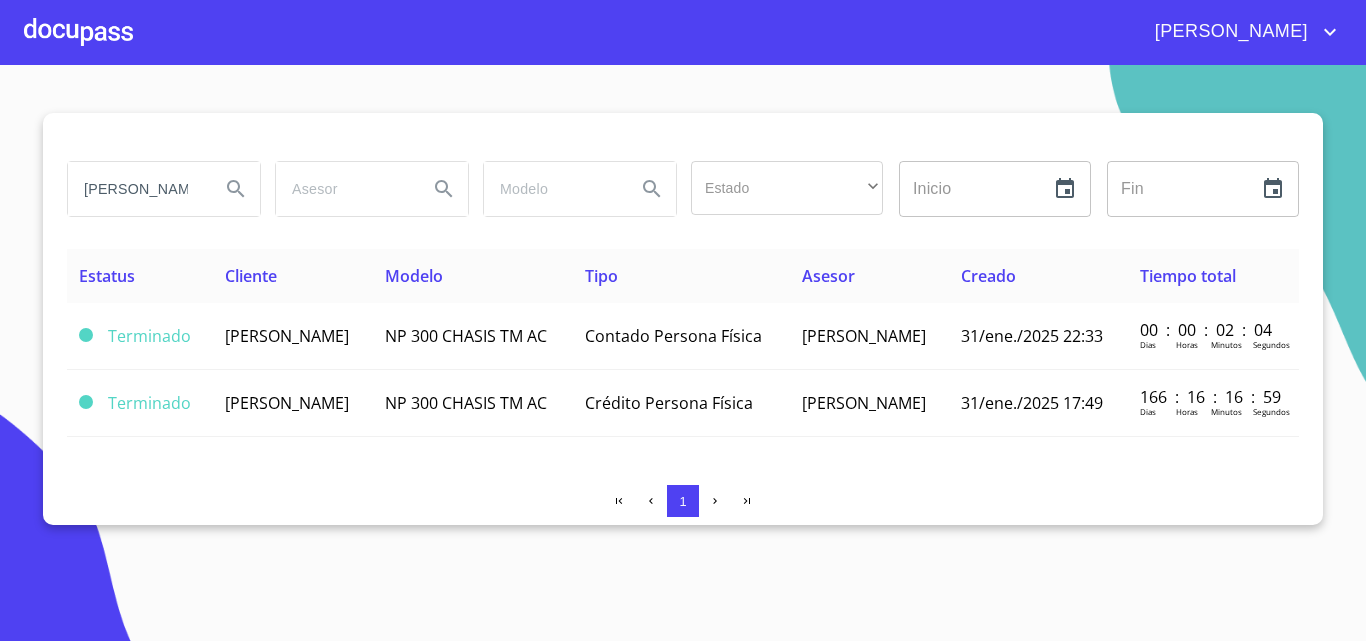 click at bounding box center (683, 137) 